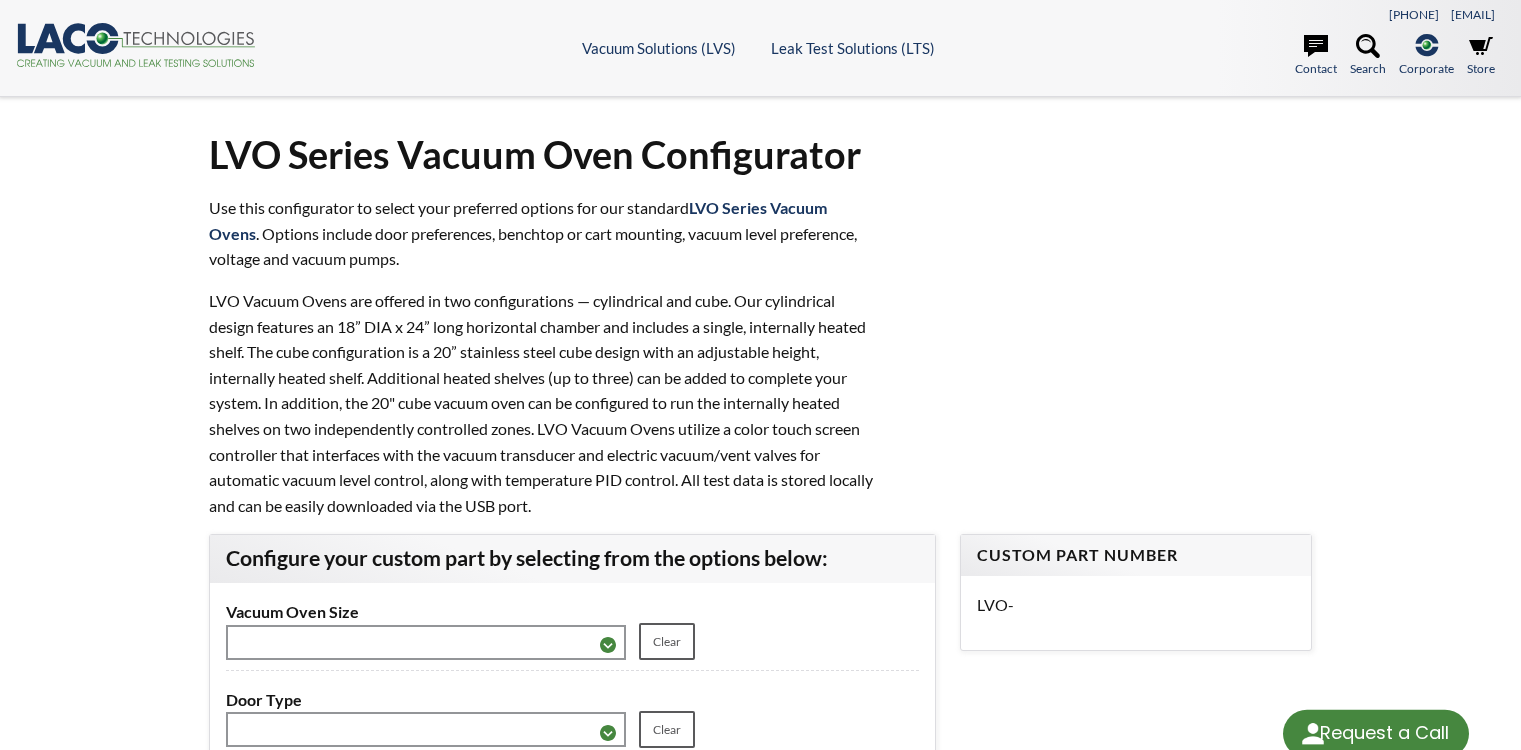 scroll, scrollTop: 0, scrollLeft: 0, axis: both 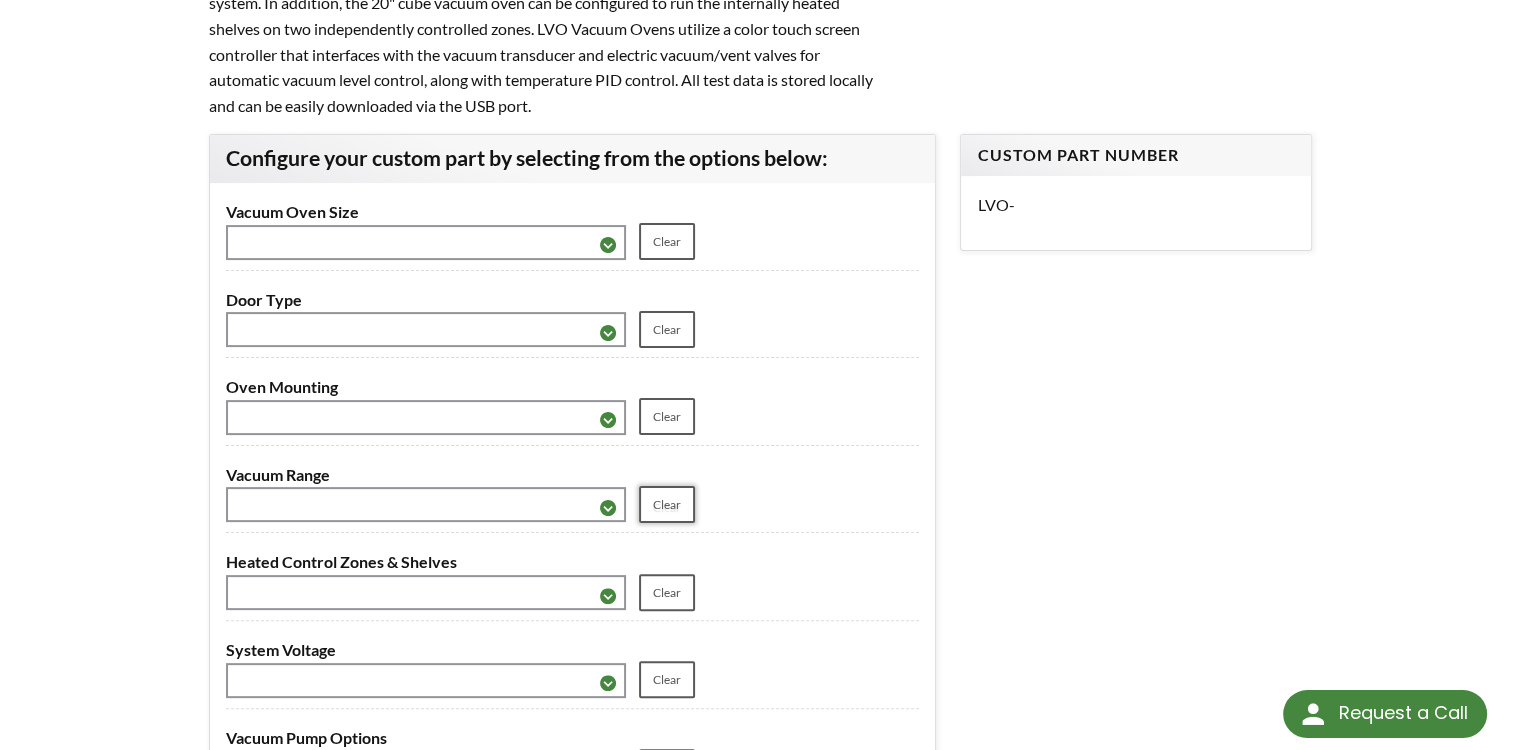click on "Clear" at bounding box center (667, 241) 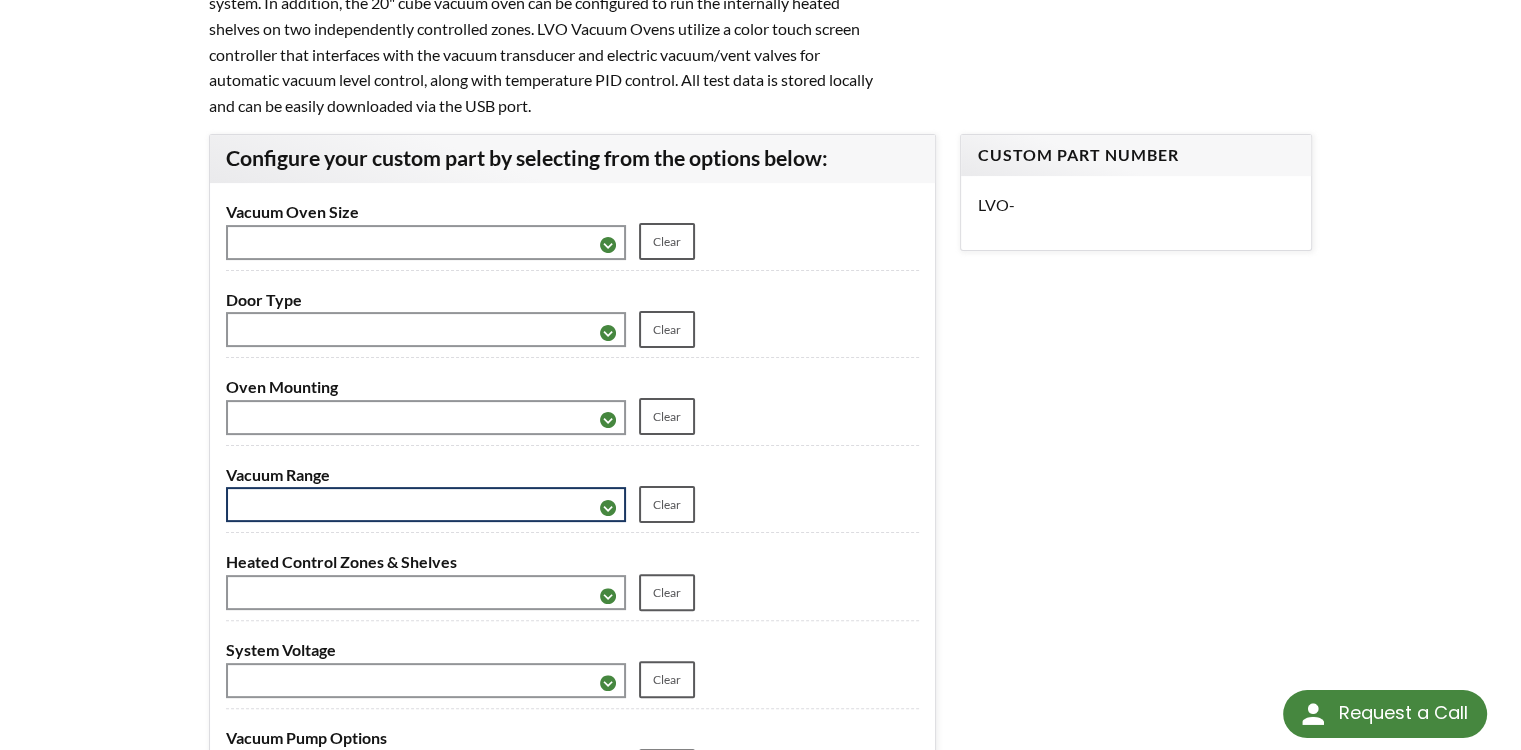 click on "**********" at bounding box center (426, 504) 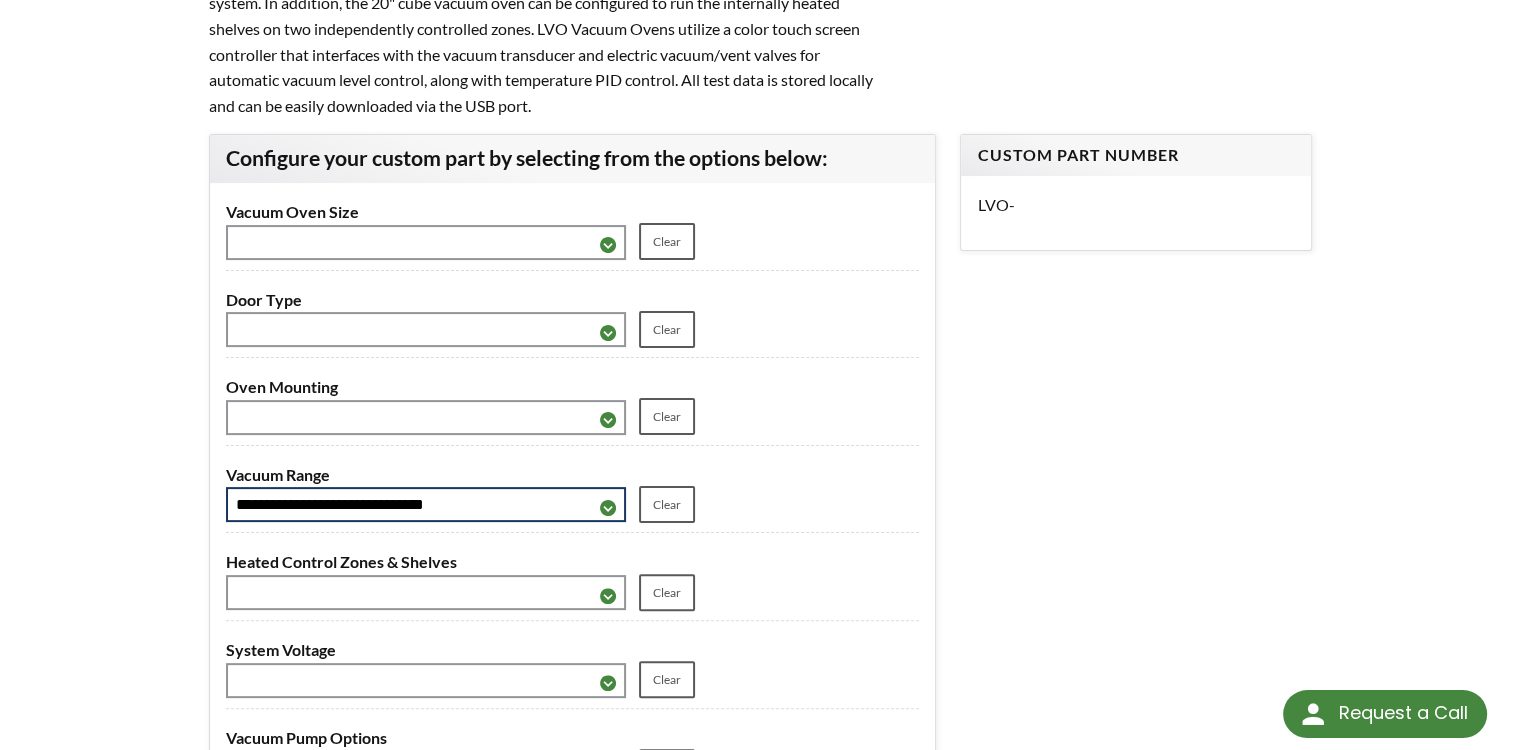 click on "**********" at bounding box center (426, 504) 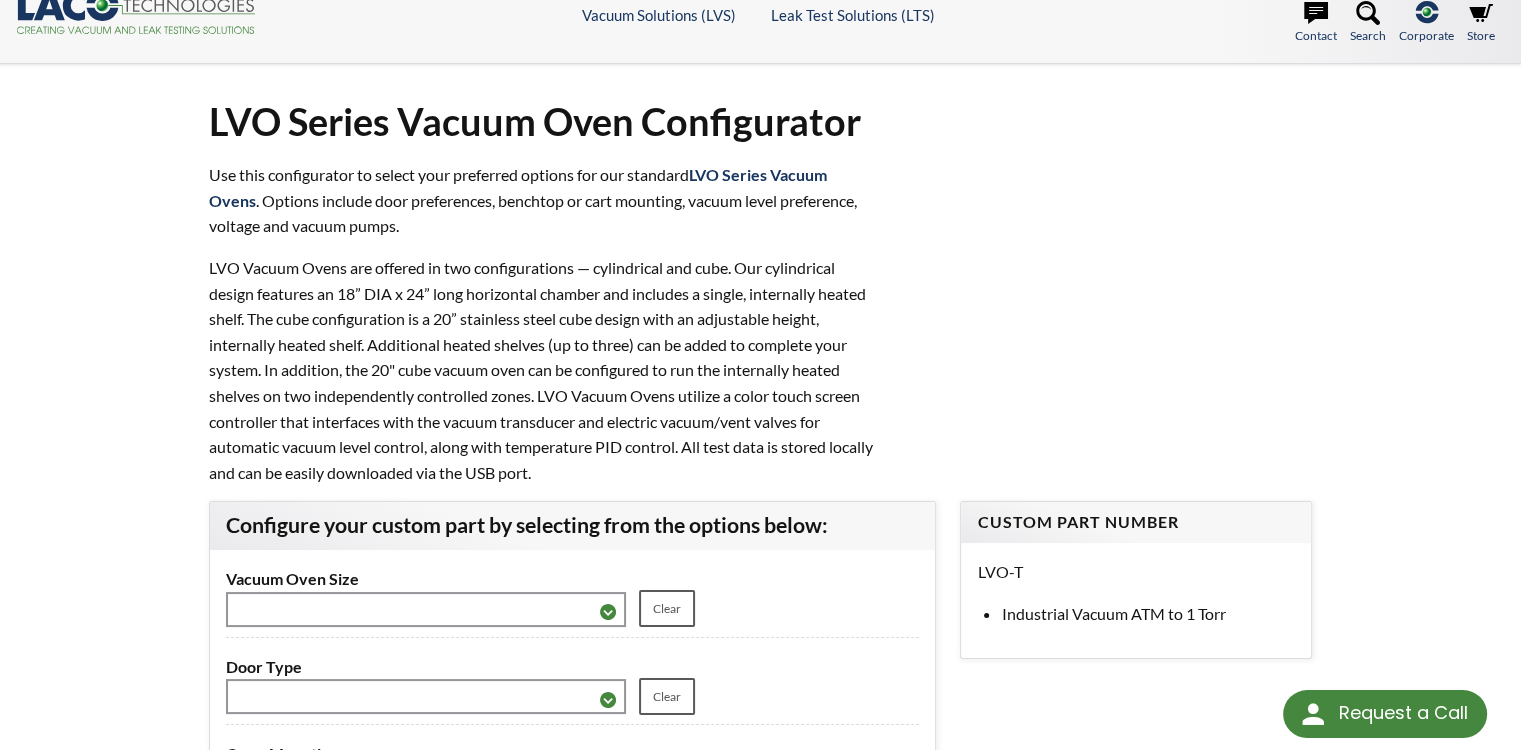 scroll, scrollTop: 0, scrollLeft: 0, axis: both 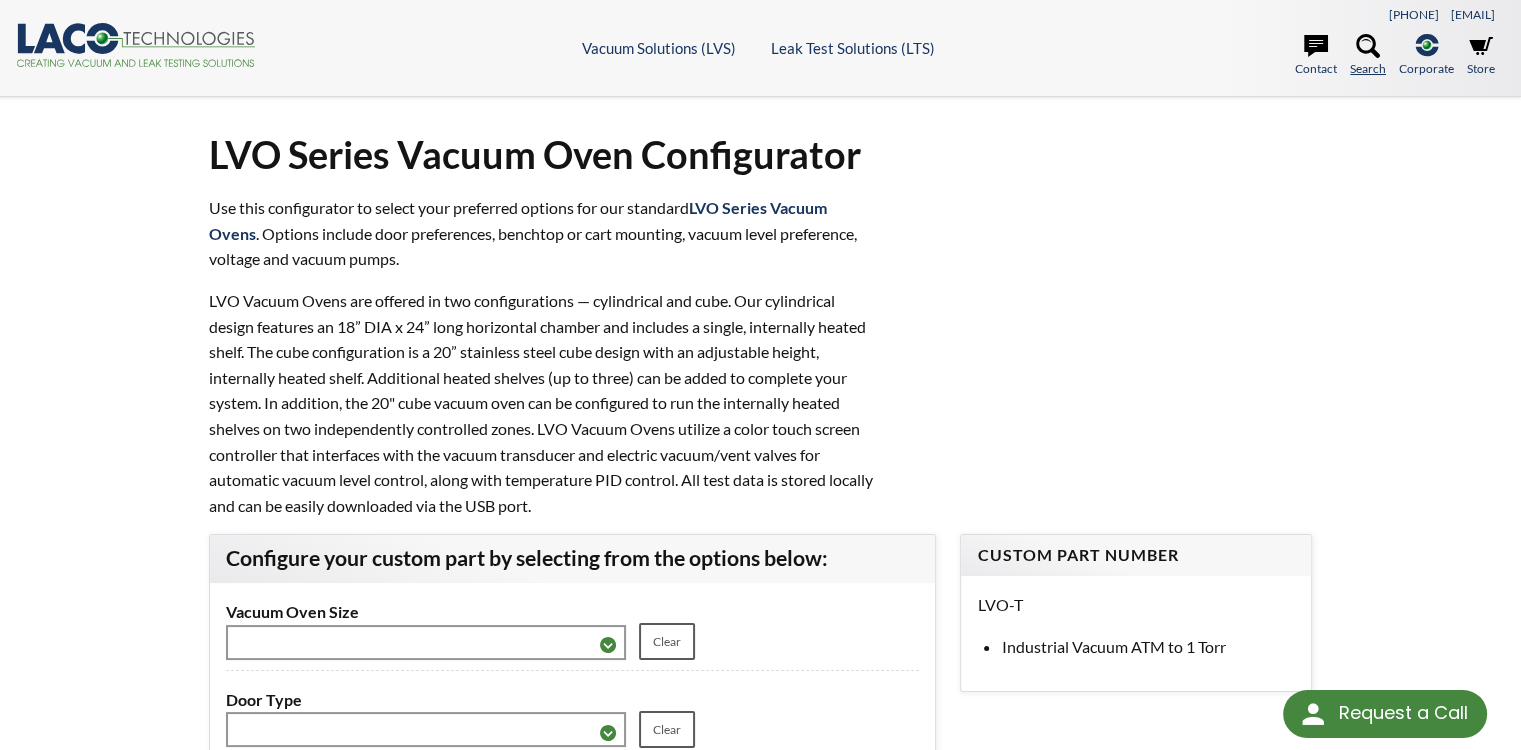 click at bounding box center (1368, 46) 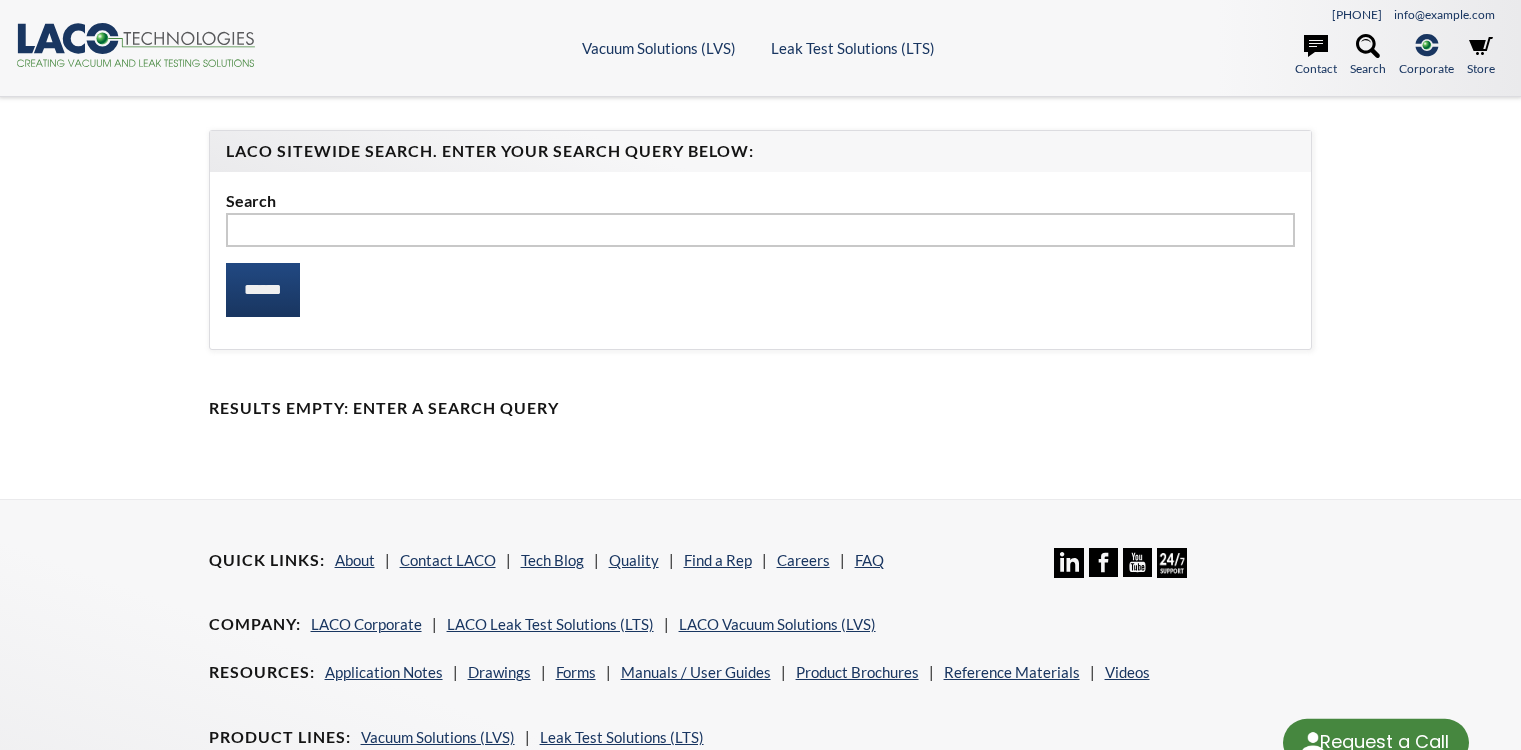 scroll, scrollTop: 0, scrollLeft: 0, axis: both 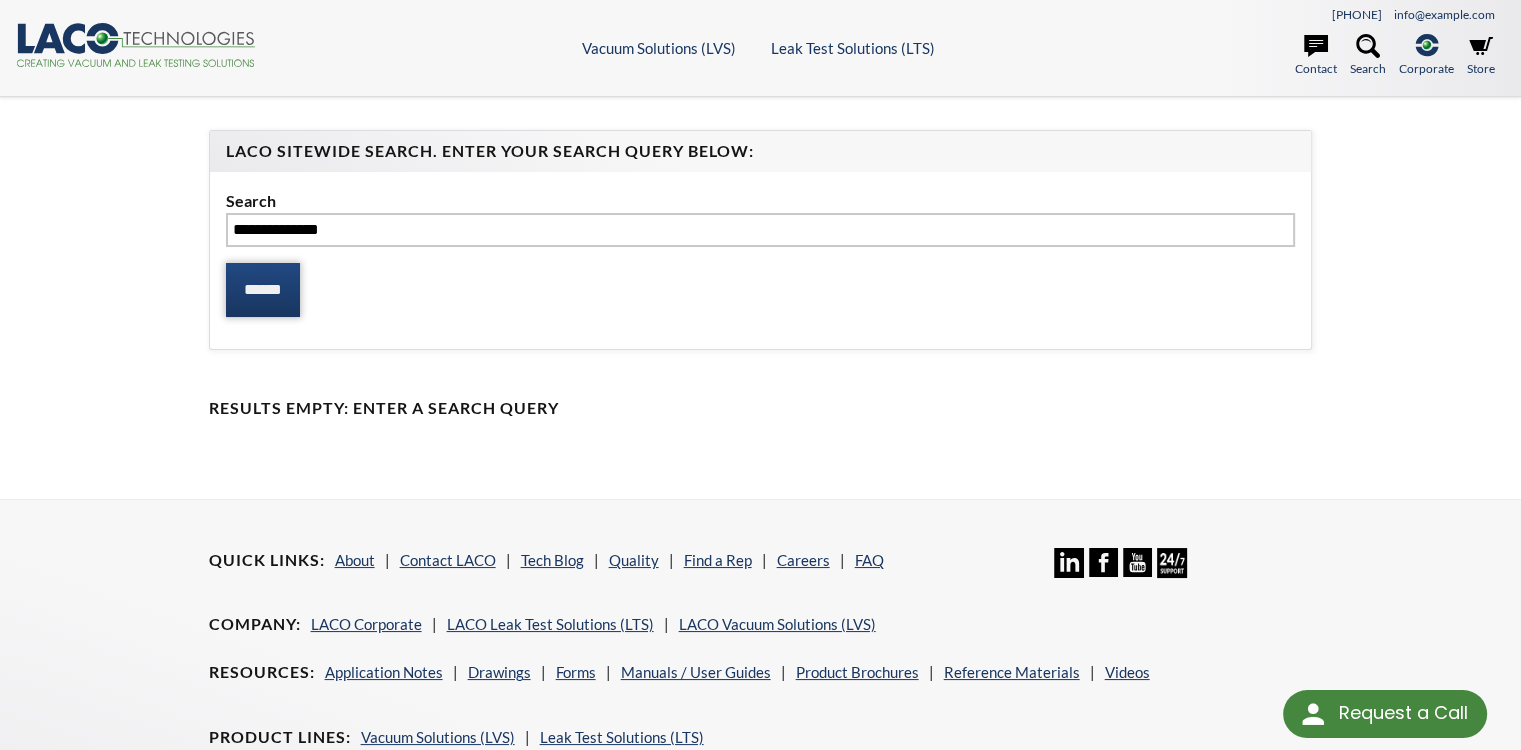 type on "**********" 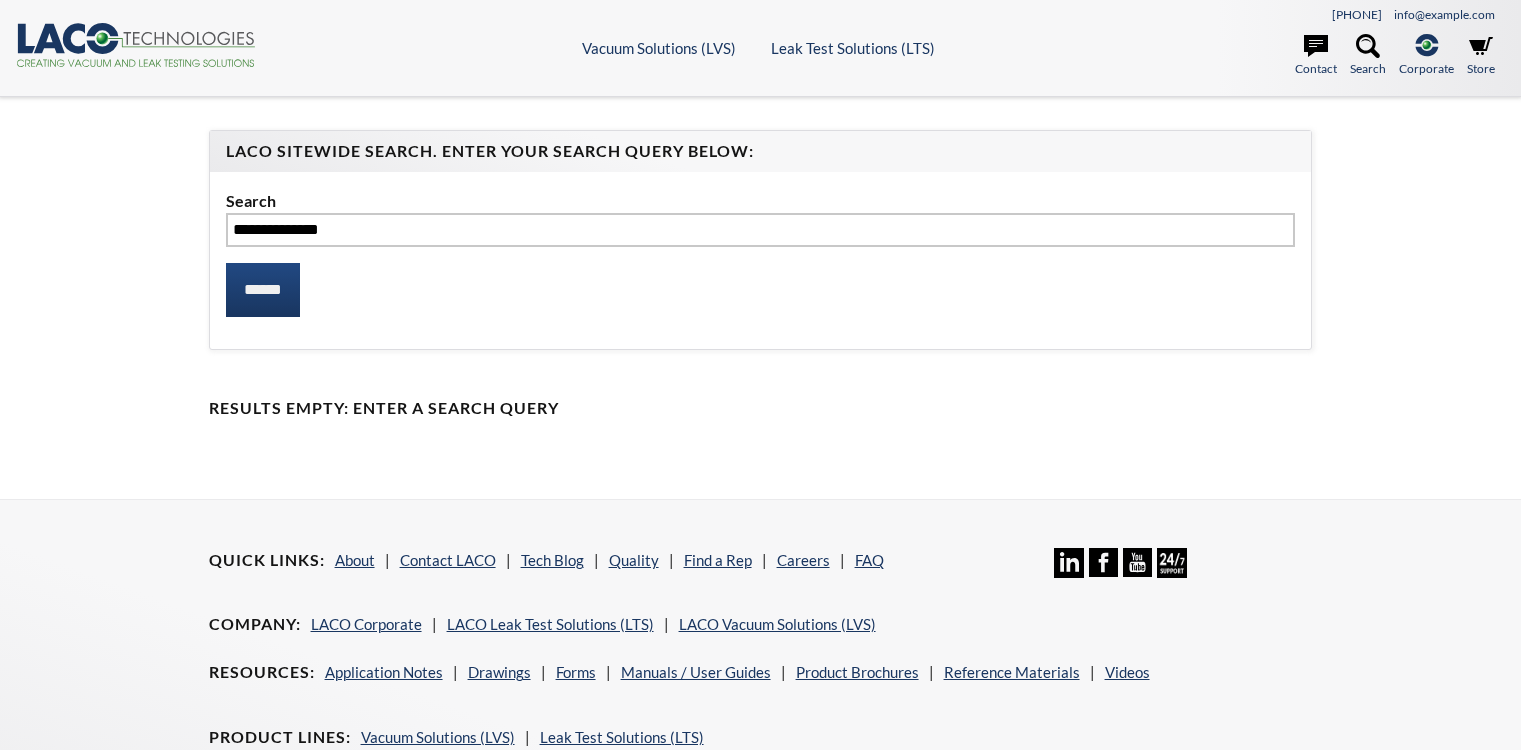 scroll, scrollTop: 0, scrollLeft: 0, axis: both 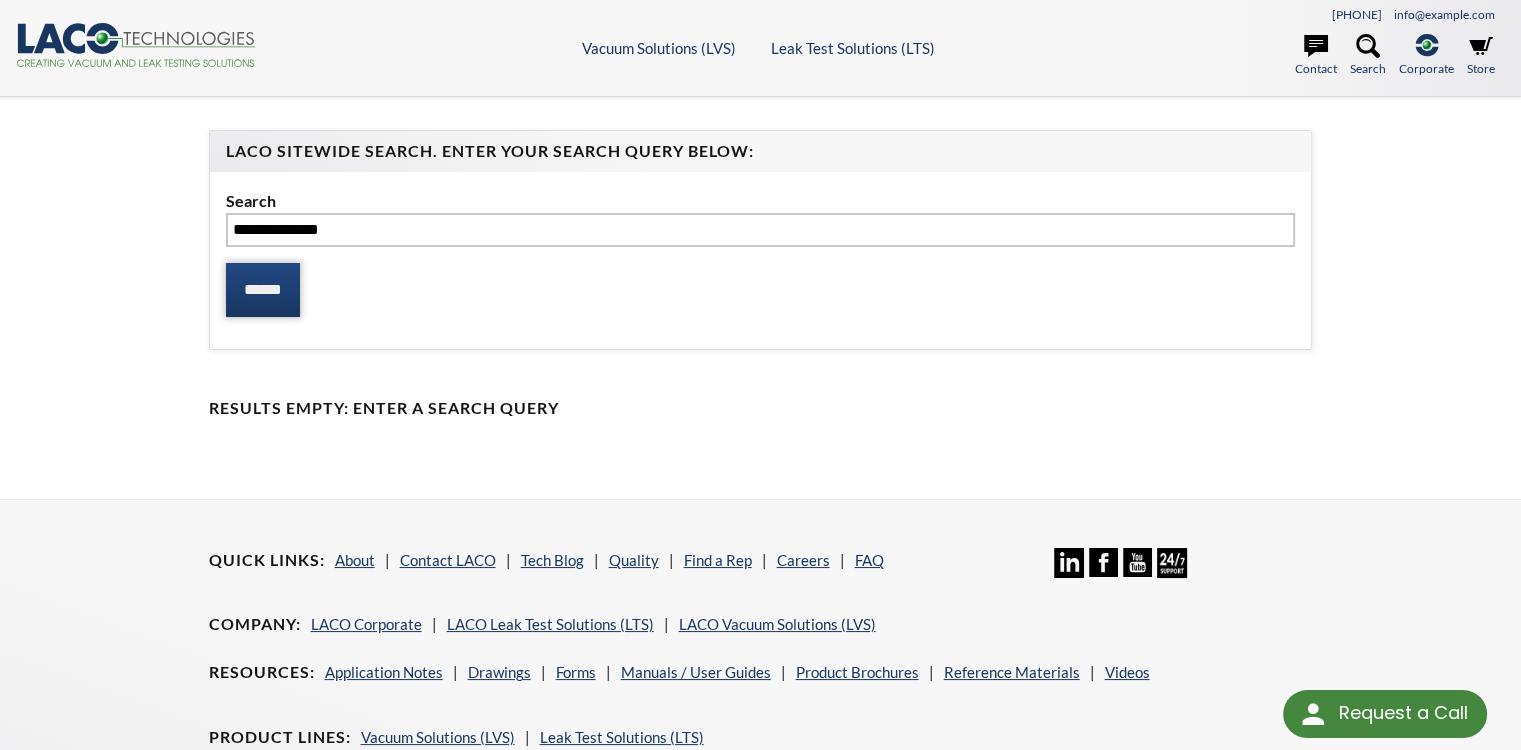 click on "******" at bounding box center [263, 290] 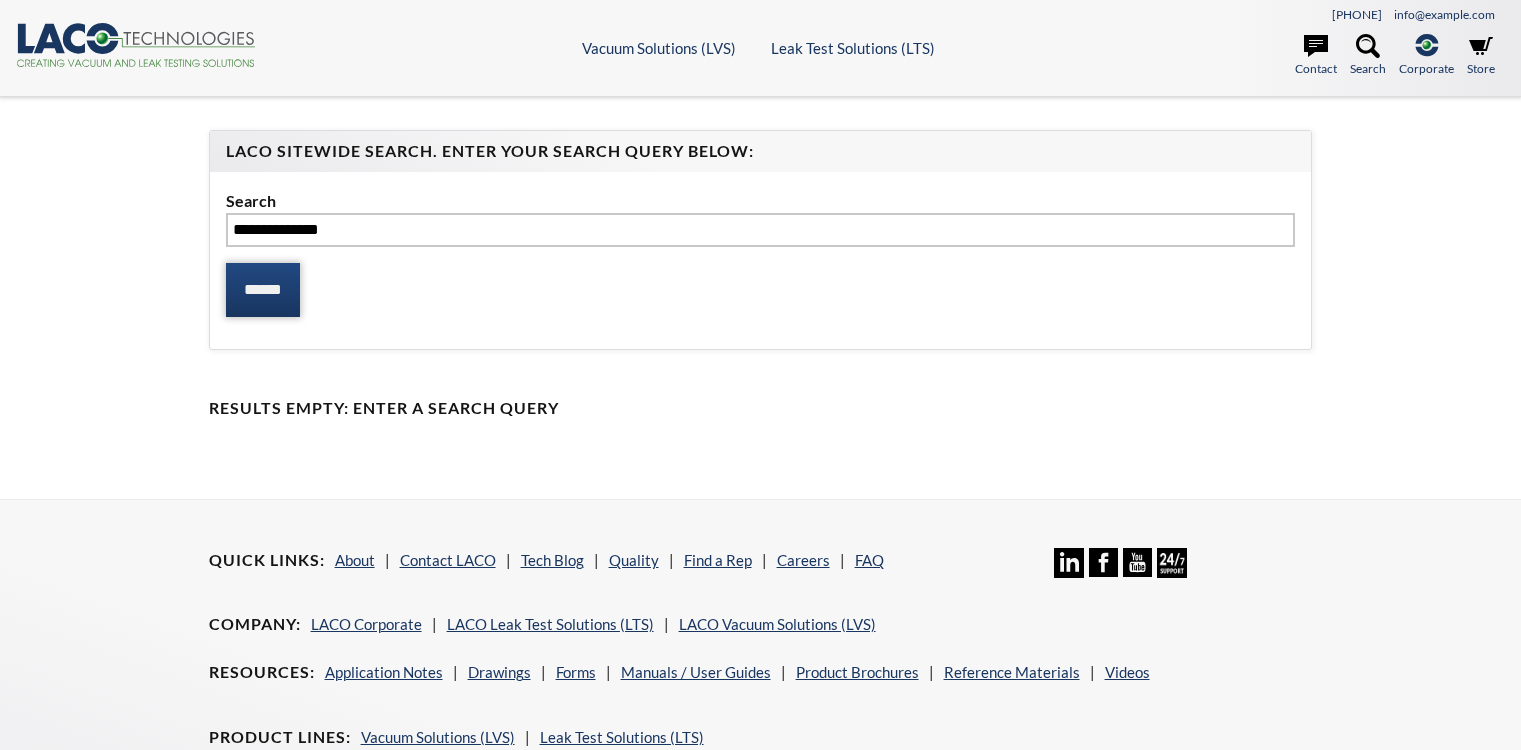 scroll, scrollTop: 0, scrollLeft: 0, axis: both 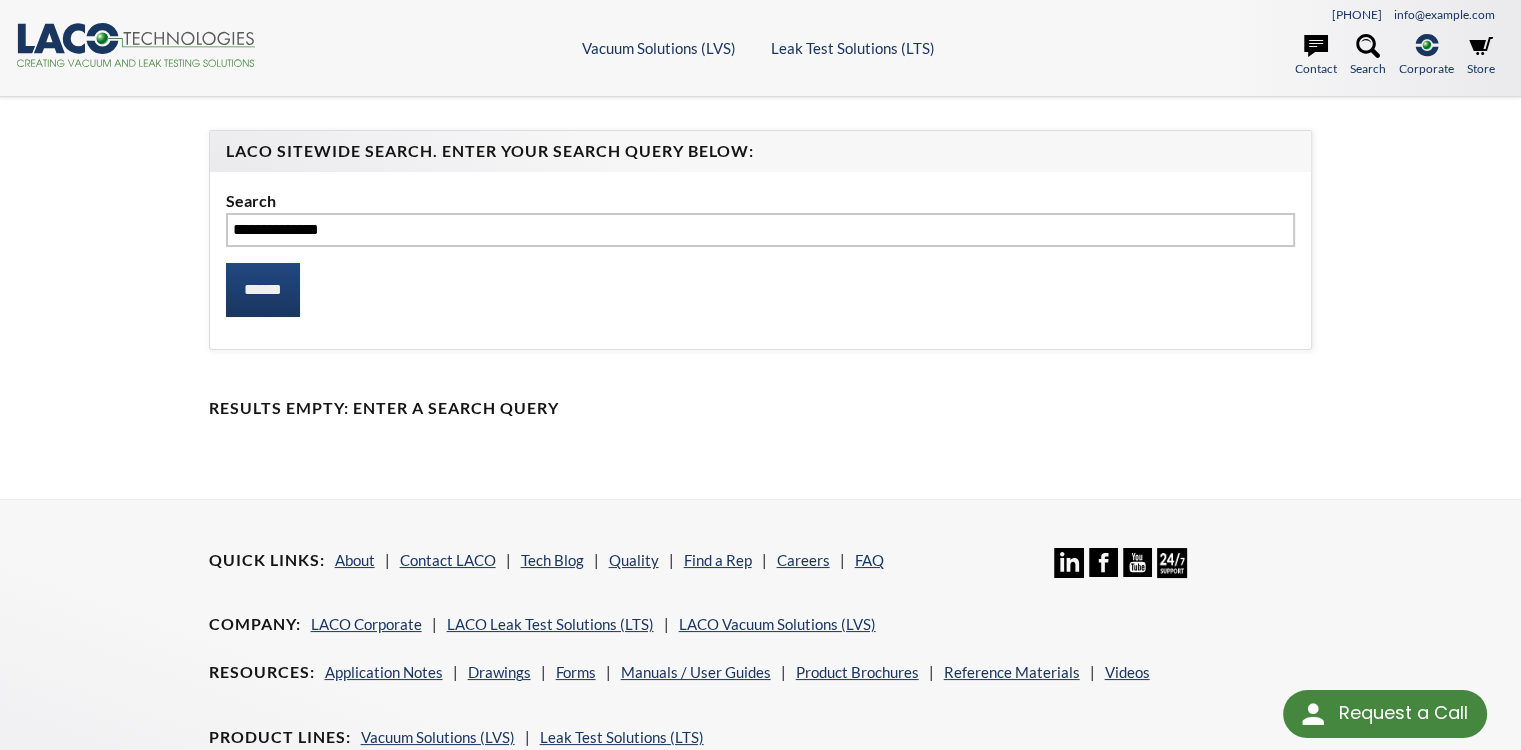 click on "**********" at bounding box center (761, 230) 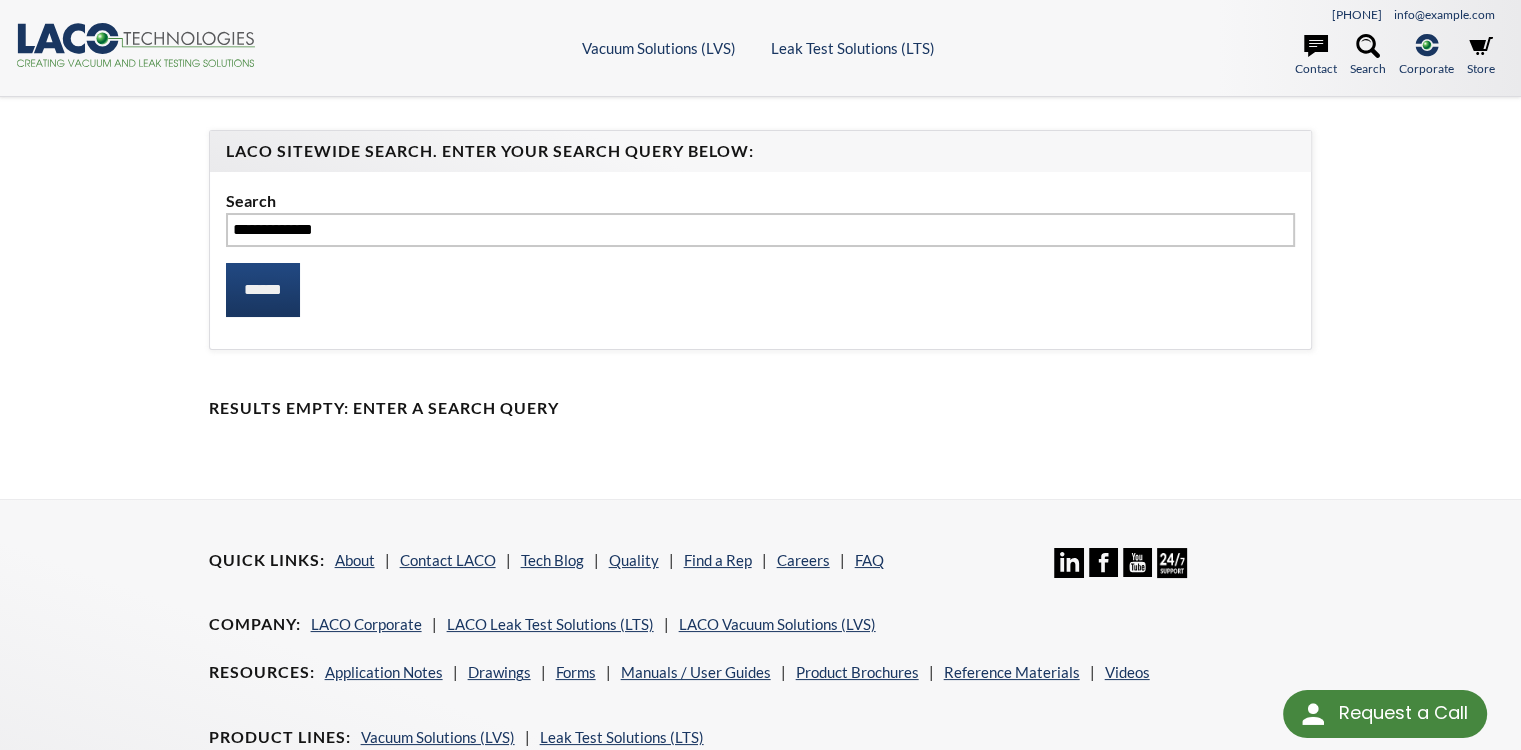 type on "**********" 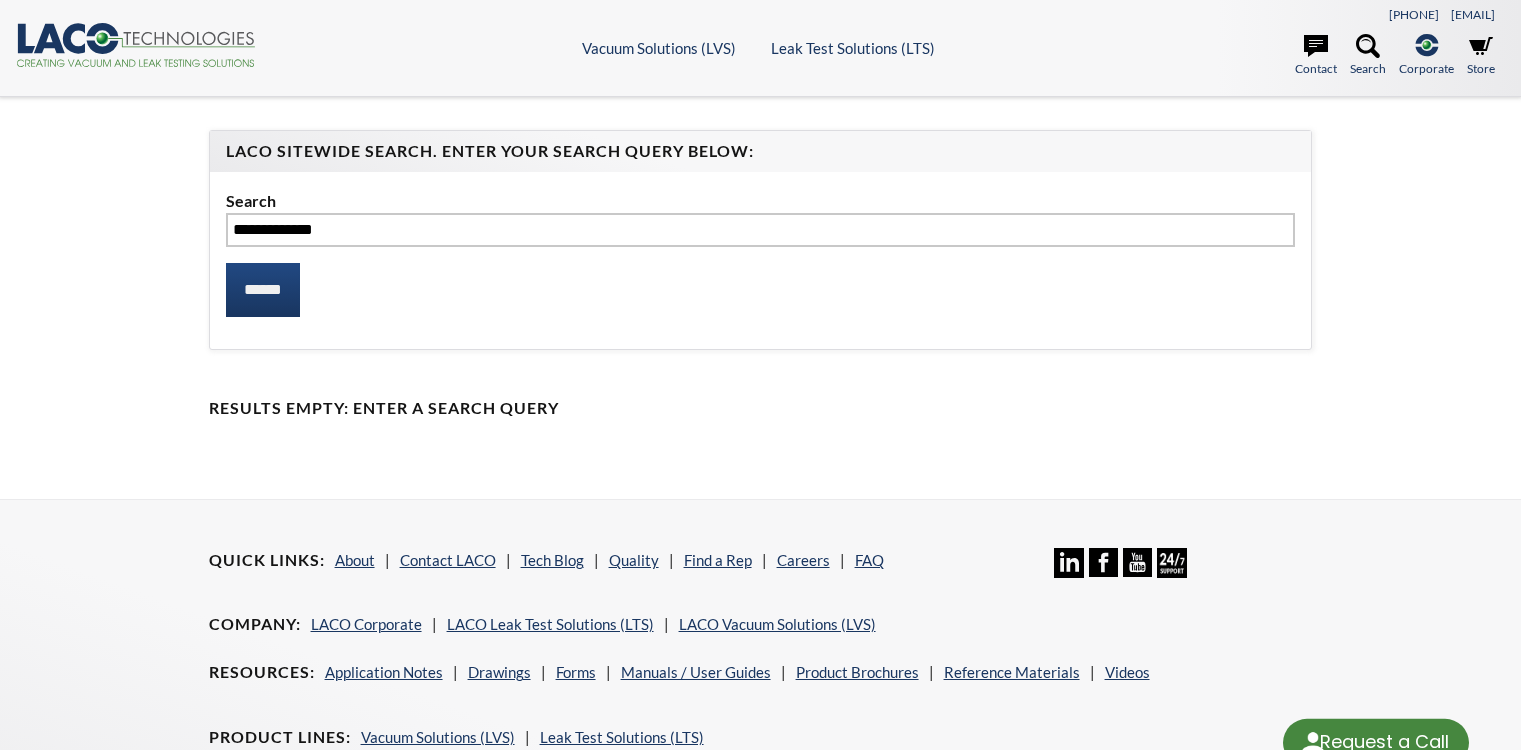 scroll, scrollTop: 0, scrollLeft: 0, axis: both 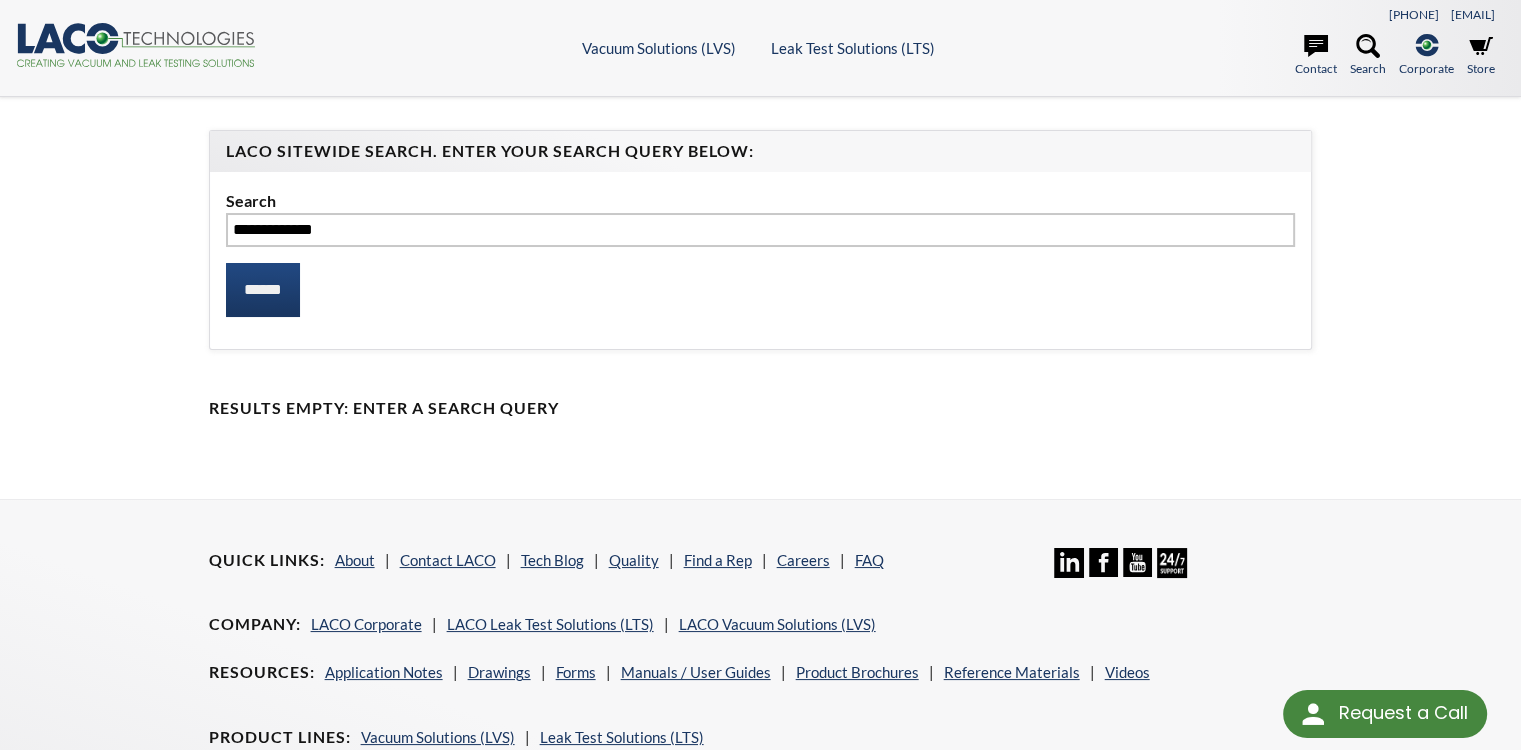 click on "Search" at bounding box center [761, 201] 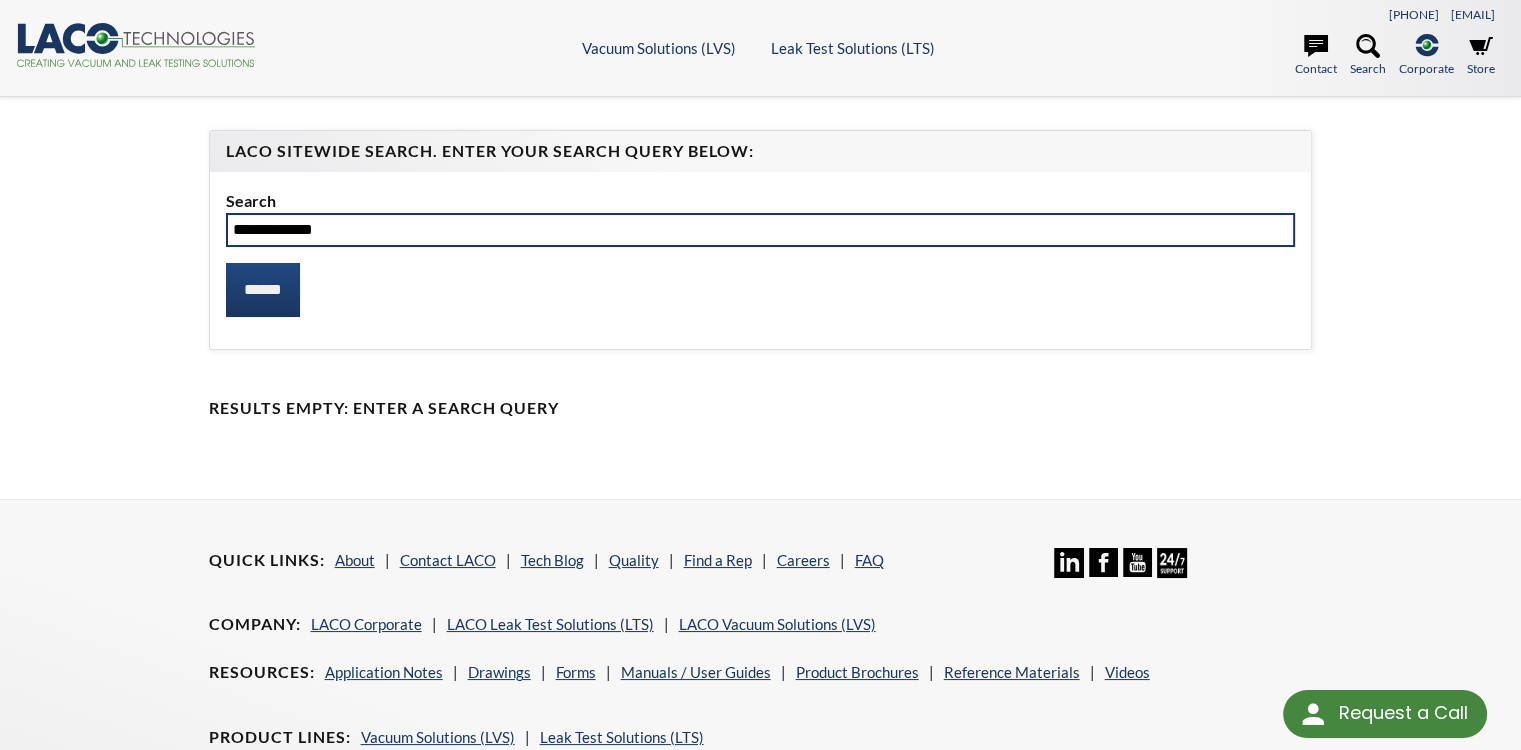 click on "**********" at bounding box center [761, 230] 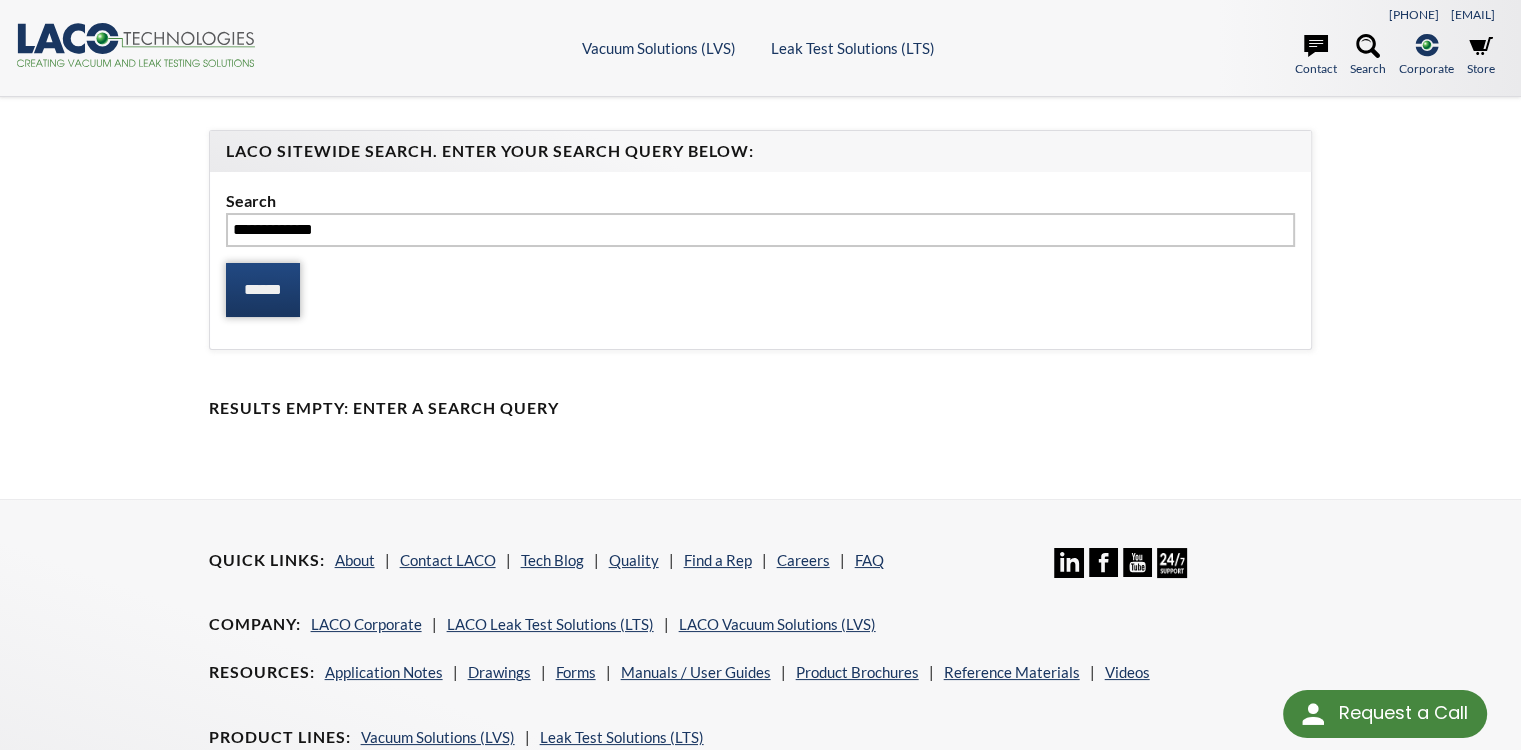 click on "******" at bounding box center [263, 290] 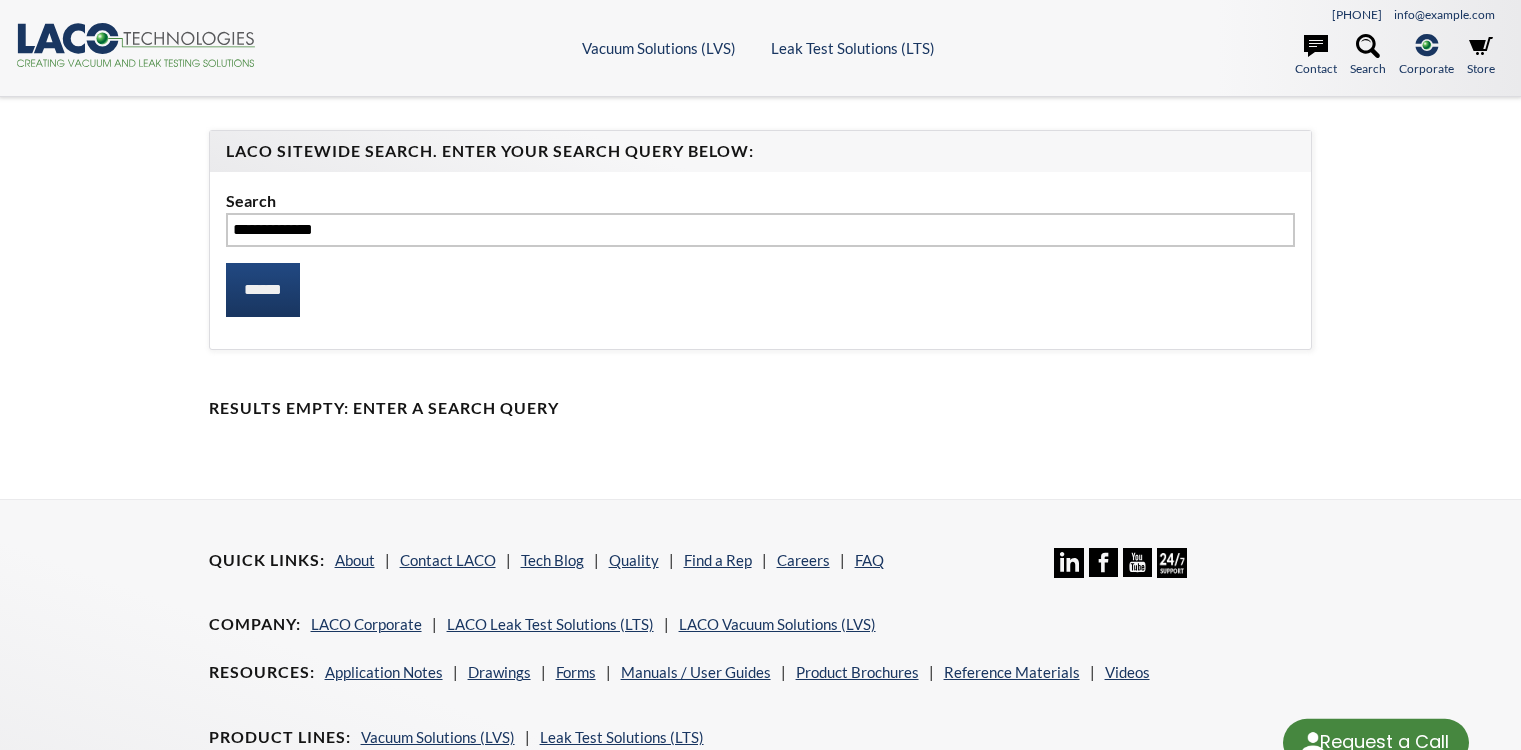 scroll, scrollTop: 0, scrollLeft: 0, axis: both 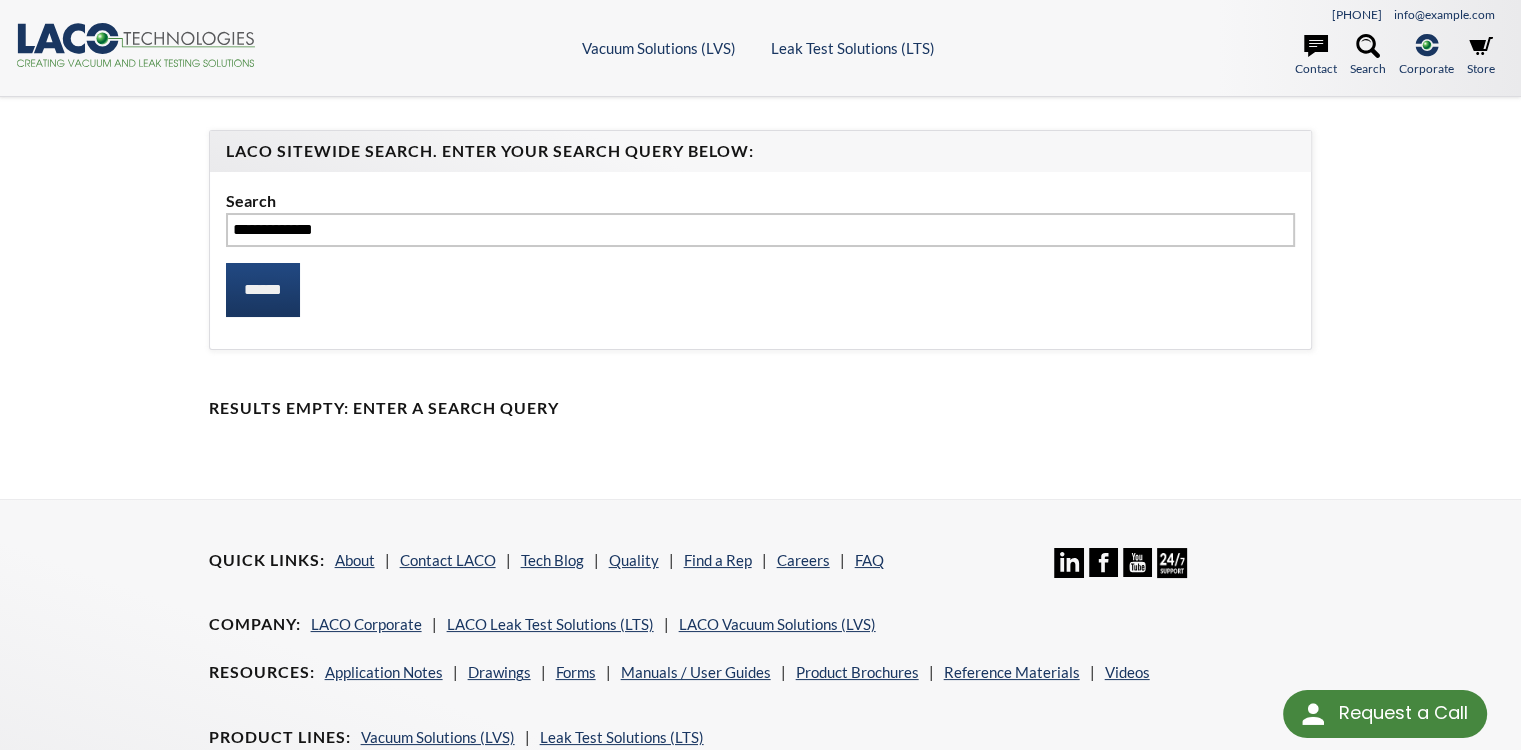 click on "**********" at bounding box center (760, 298) 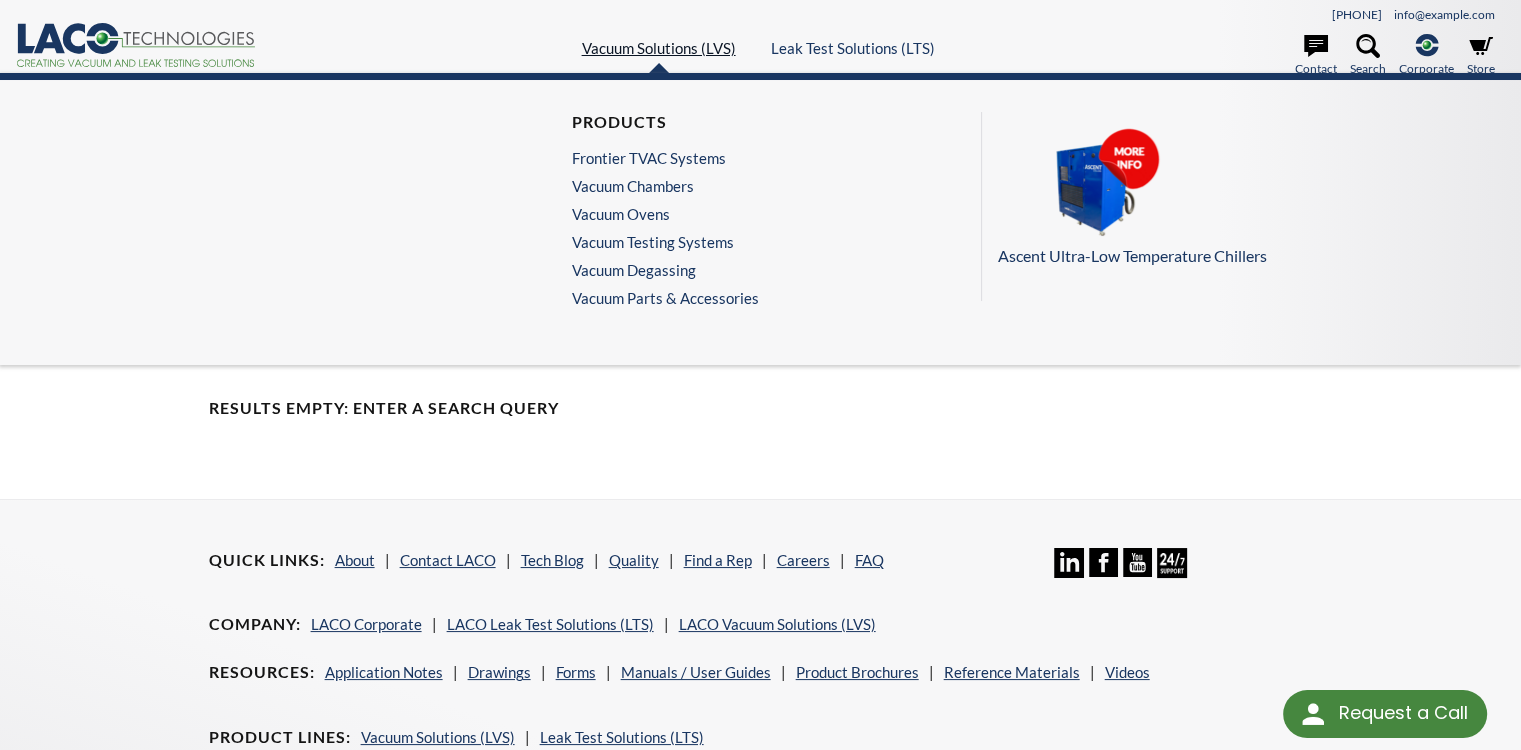 click on "Vacuum Solutions (LVS)" at bounding box center (659, 48) 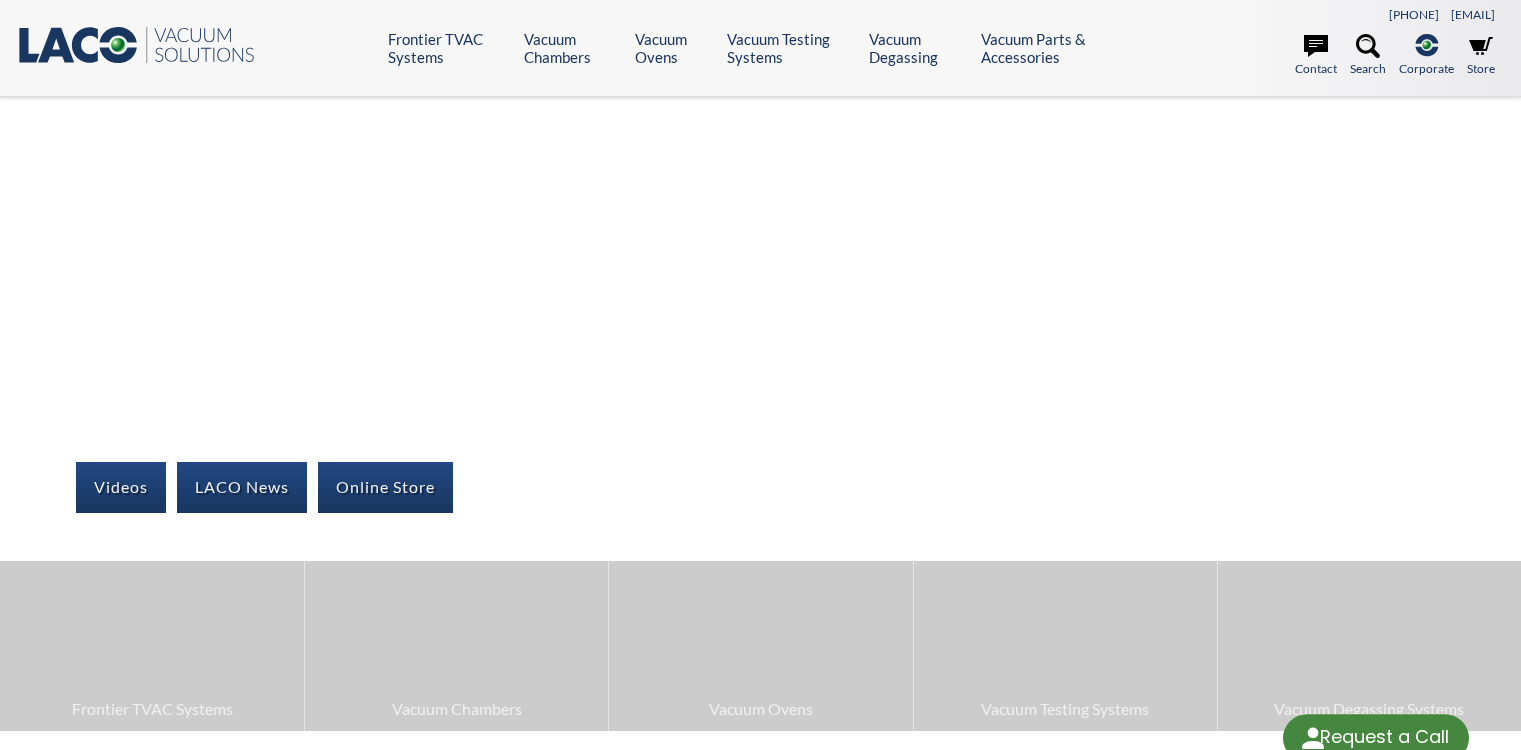 scroll, scrollTop: 0, scrollLeft: 0, axis: both 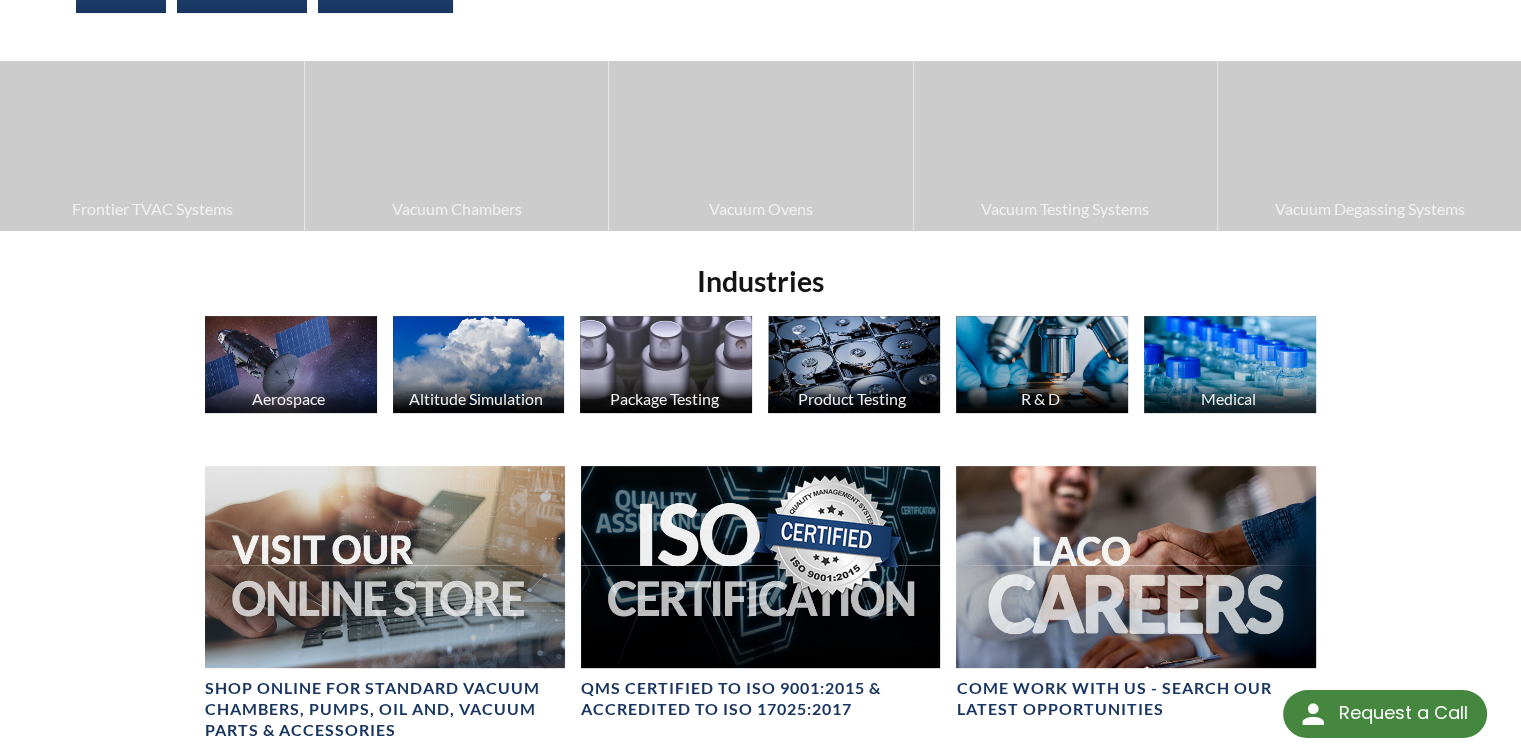 click at bounding box center (854, 364) 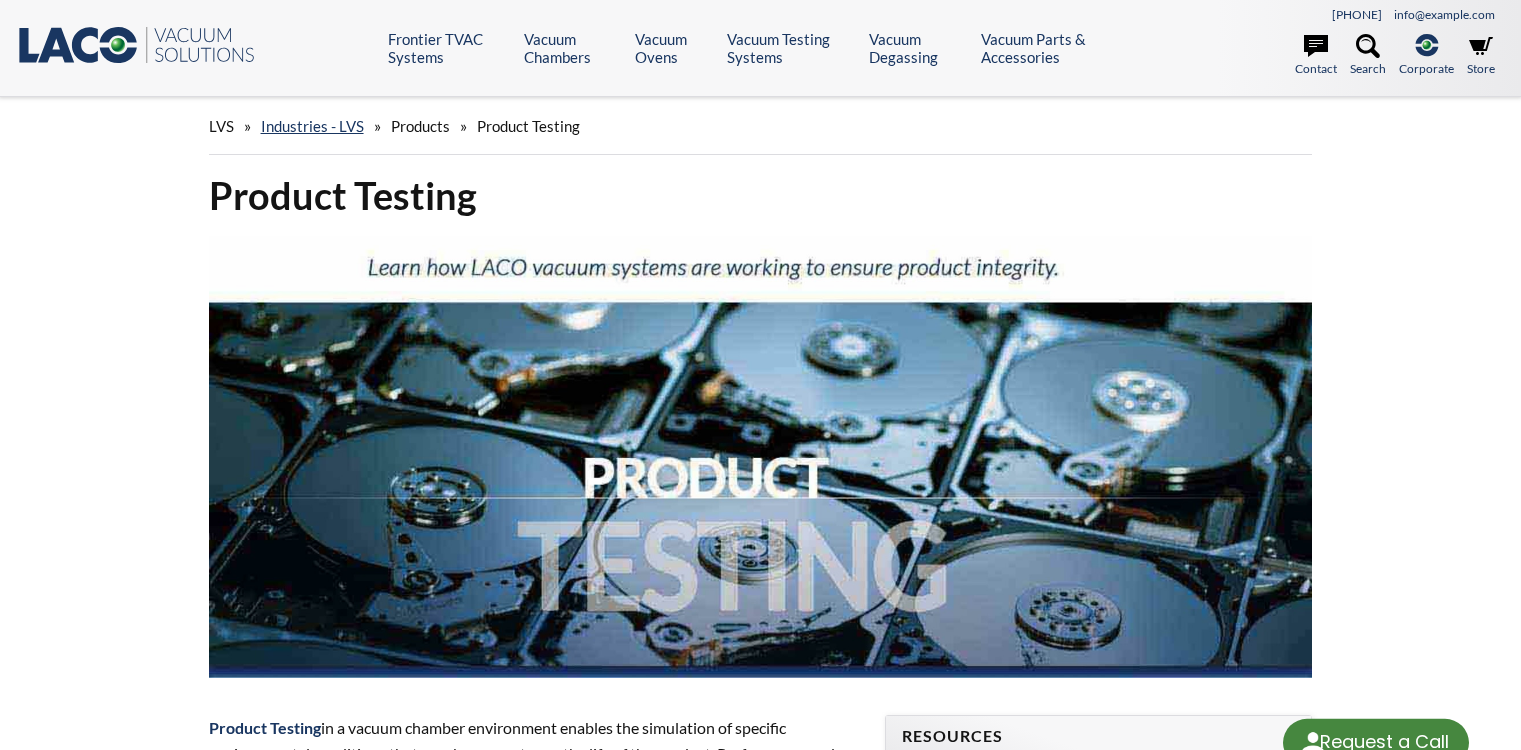 scroll, scrollTop: 0, scrollLeft: 0, axis: both 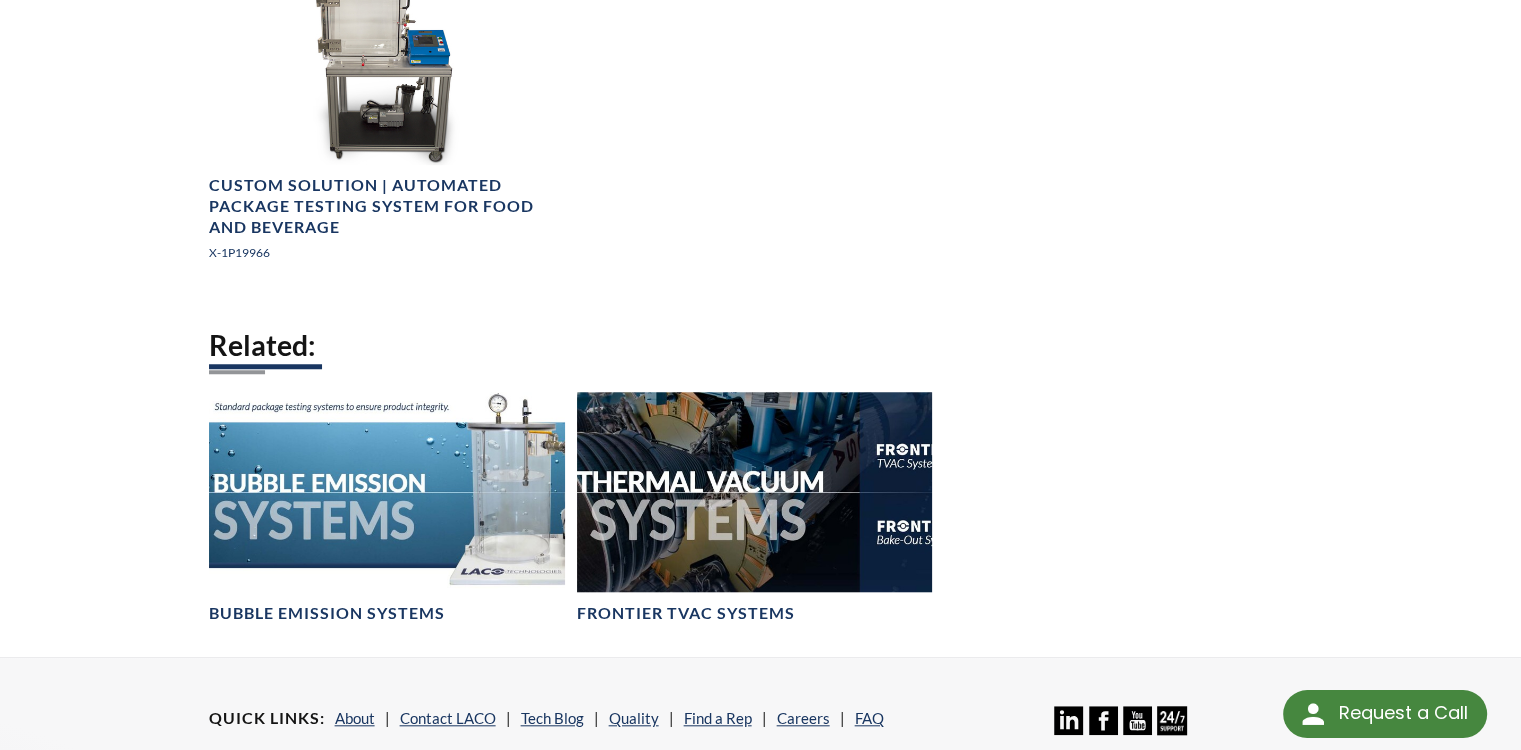 click on "Products:
Custom Solution | ASTM D6653 Package Testing System for Military and Defense Products X-1P17125
Custom Solution | ASTM D6653 Cube Package Testing System for Medical Products X-1P29360
Custom Solution | ASTM D6653 Package Testing System for Medical Products X-1P19151
Custom Solution | Automated Package Testing System for Food and Beverage X-1P19966
Related:
Bubble Emission Systems
Frontier TVAC Systems" at bounding box center [761, 105] 